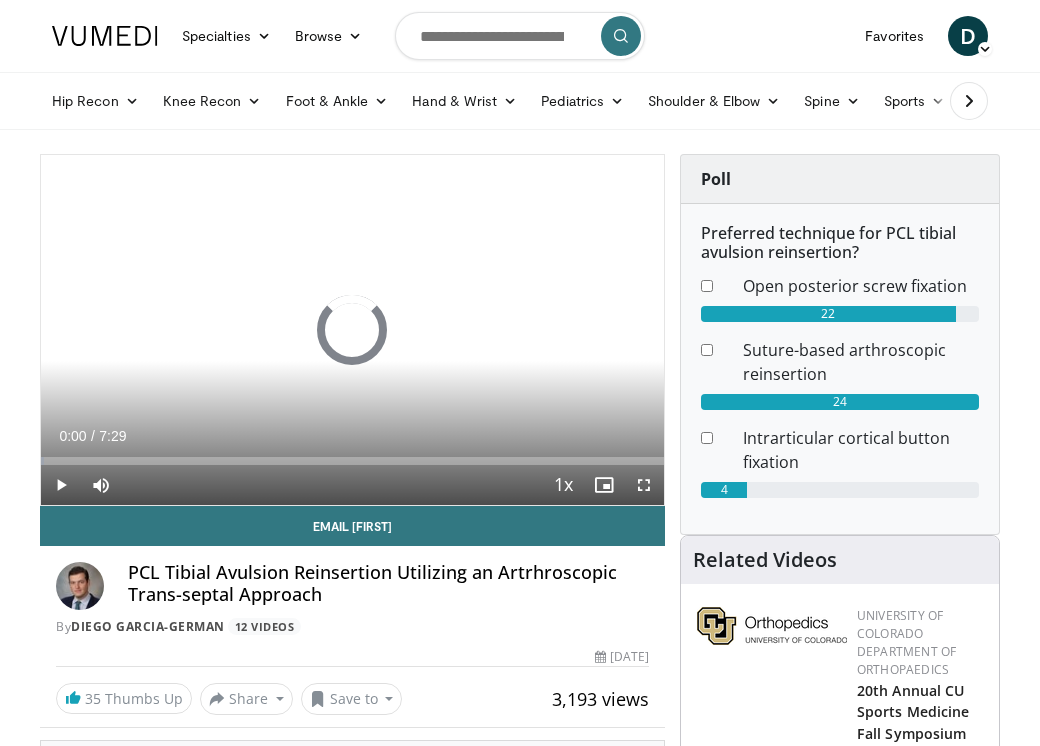 scroll, scrollTop: 0, scrollLeft: 0, axis: both 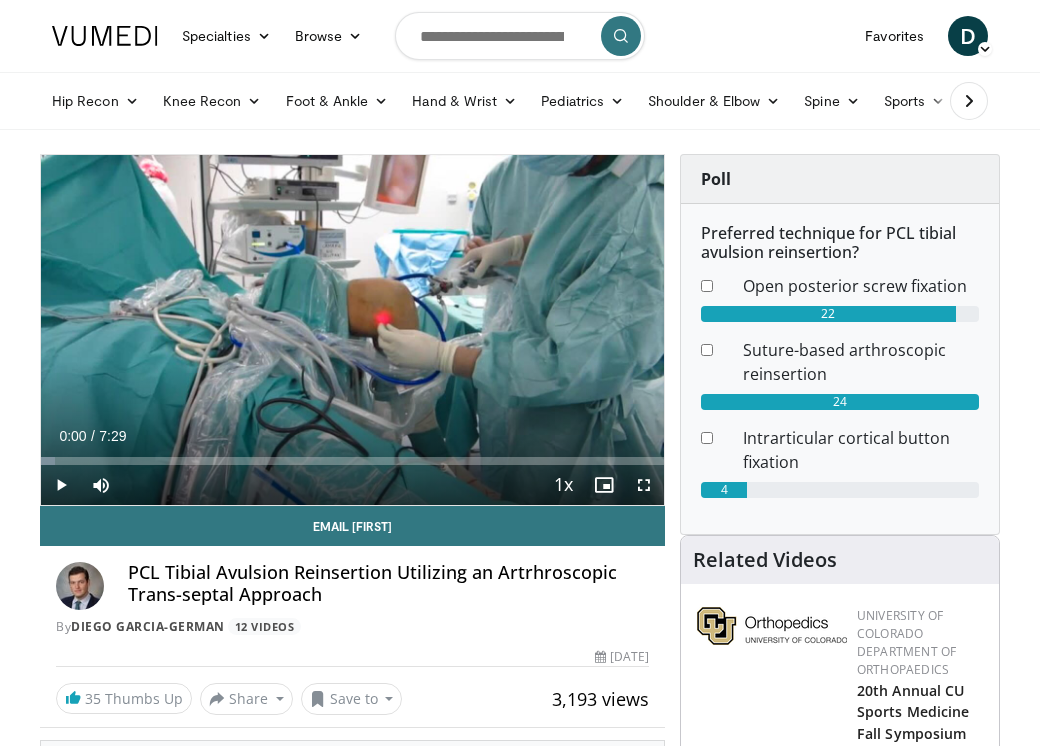 click at bounding box center (644, 485) 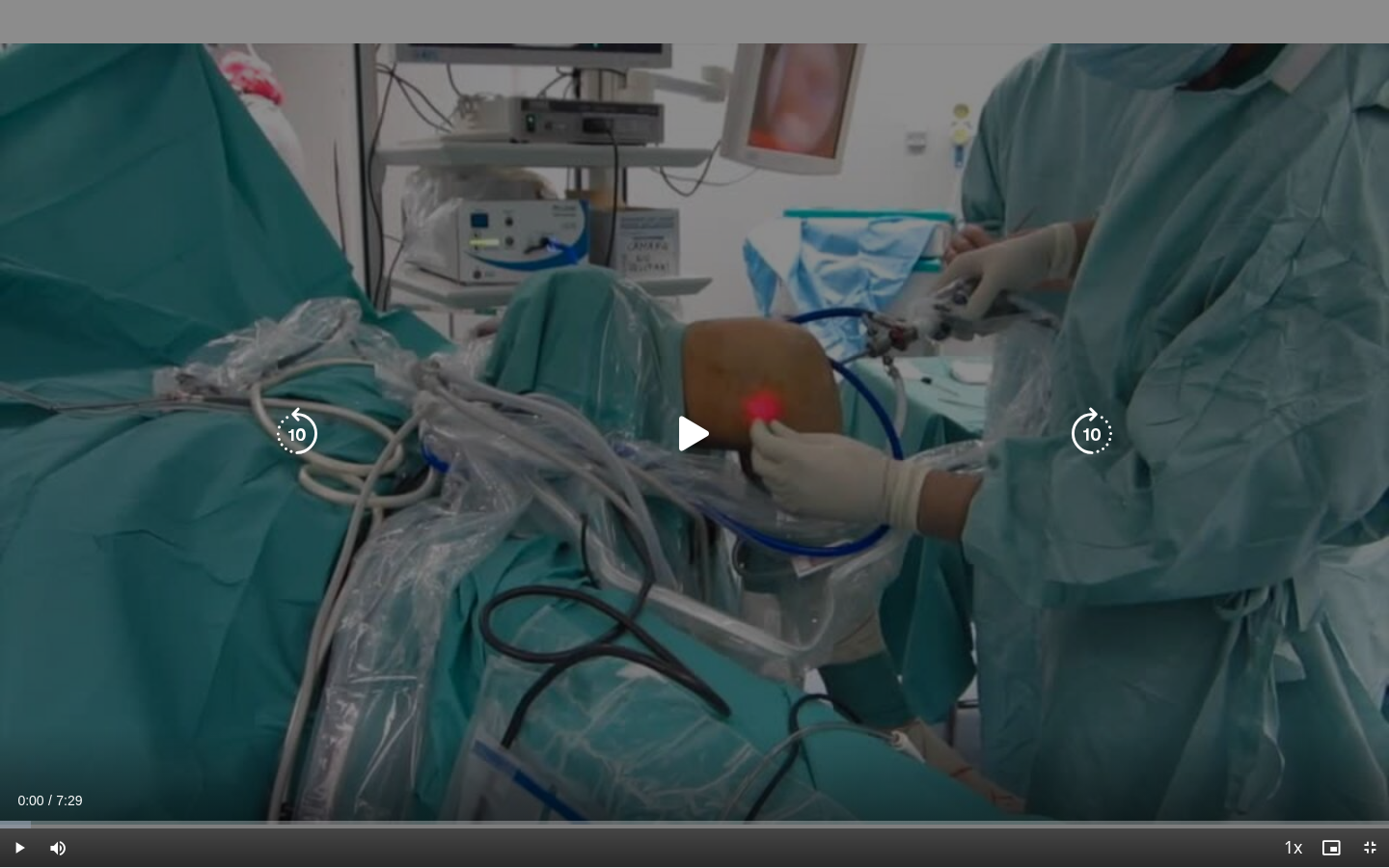 click at bounding box center [694, 434] 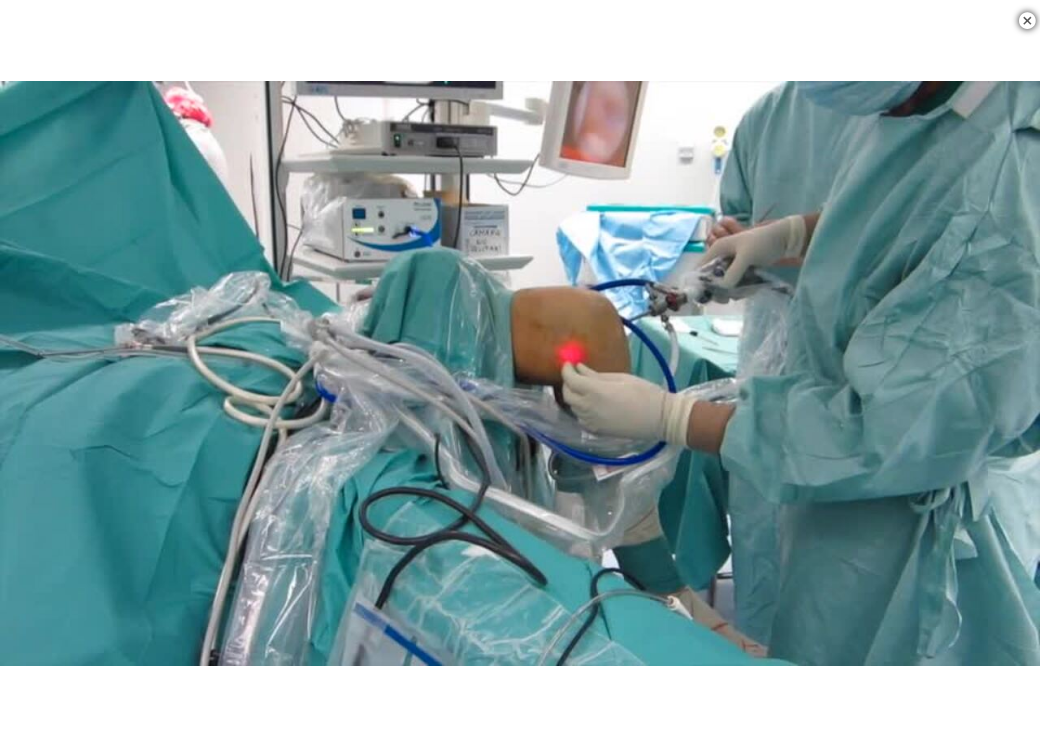 scroll, scrollTop: 823, scrollLeft: 0, axis: vertical 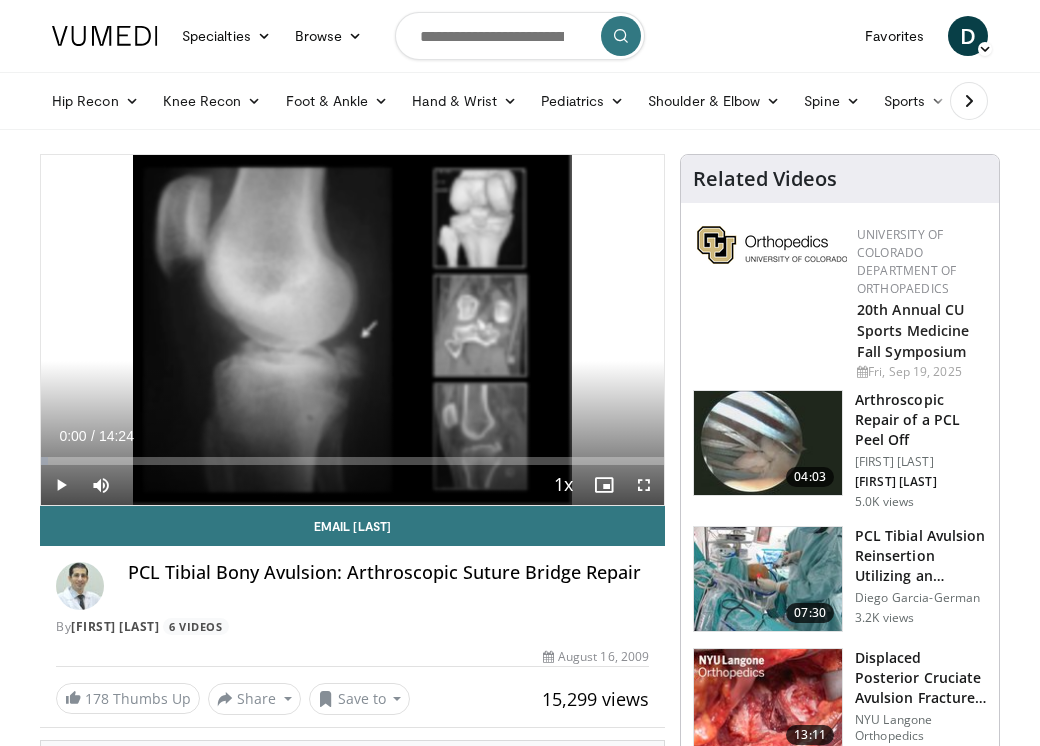 click at bounding box center (61, 485) 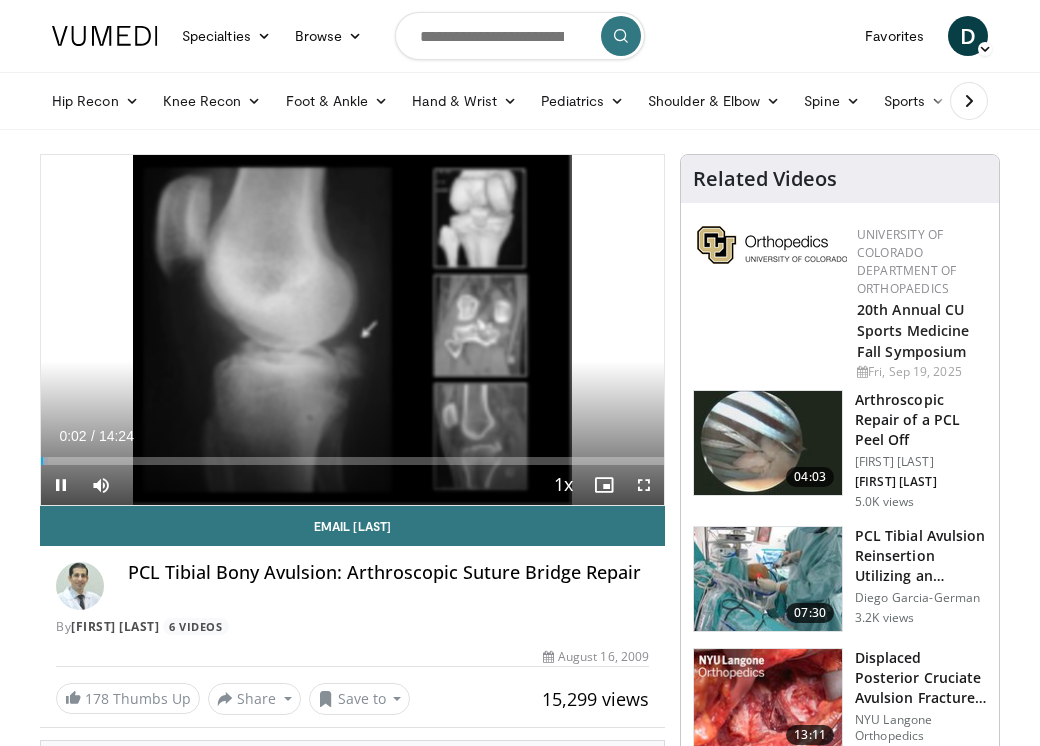 click at bounding box center (644, 485) 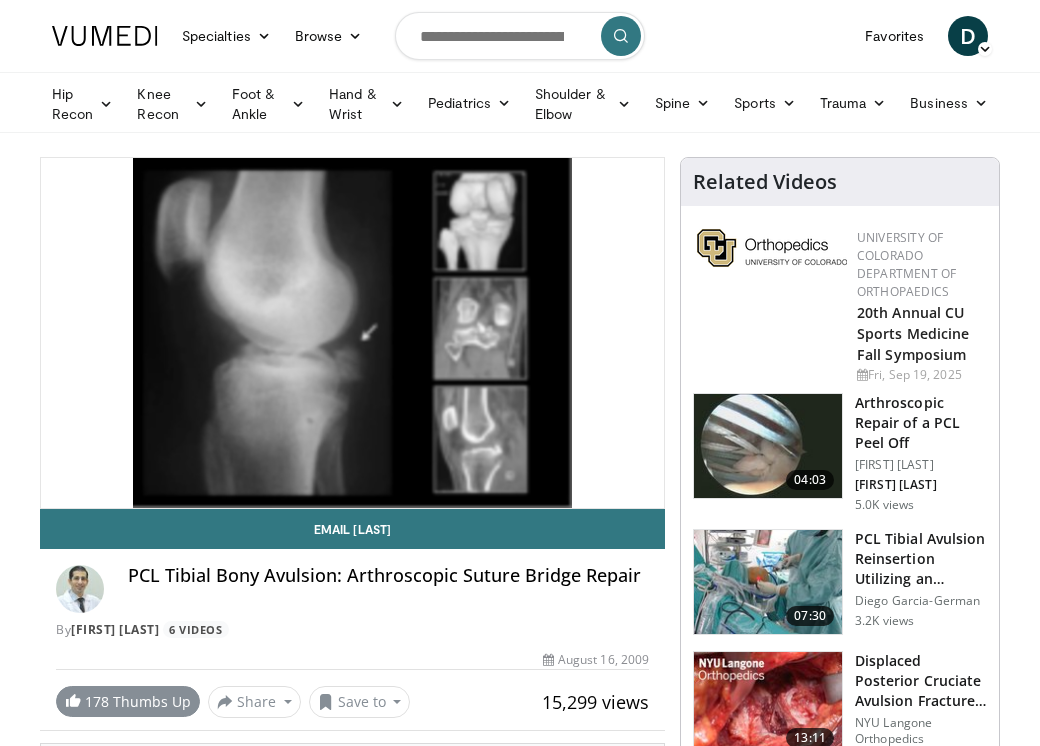 click on "178
Thumbs Up" at bounding box center [128, 701] 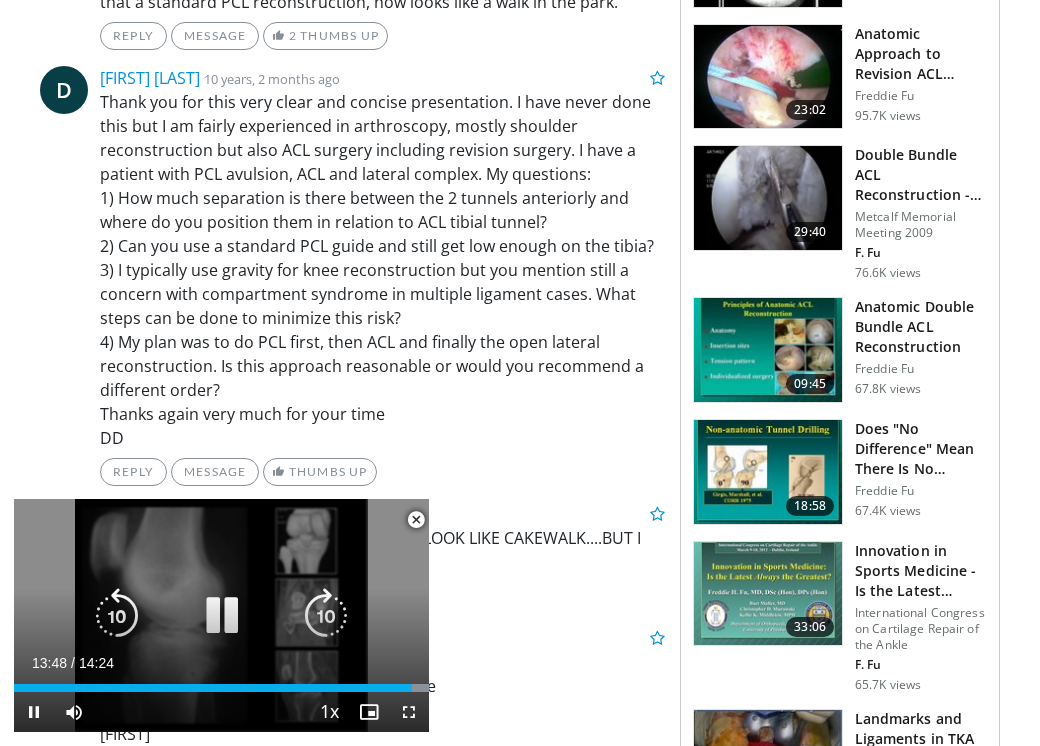 scroll, scrollTop: 1725, scrollLeft: 0, axis: vertical 